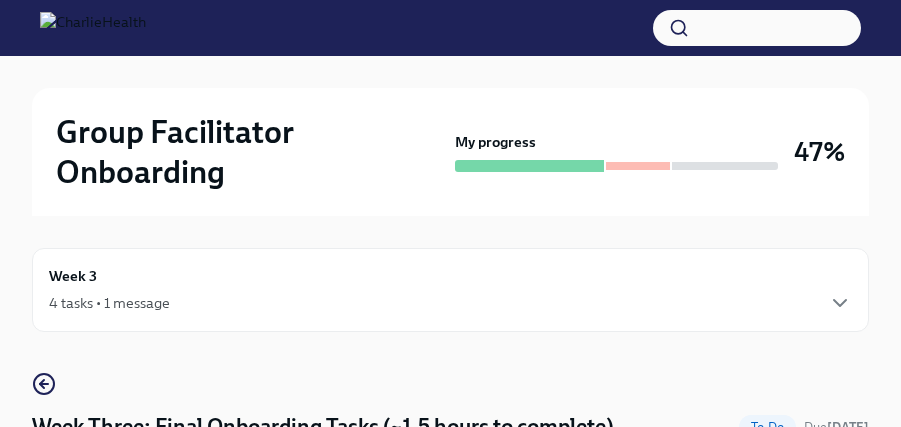 scroll, scrollTop: 34, scrollLeft: 0, axis: vertical 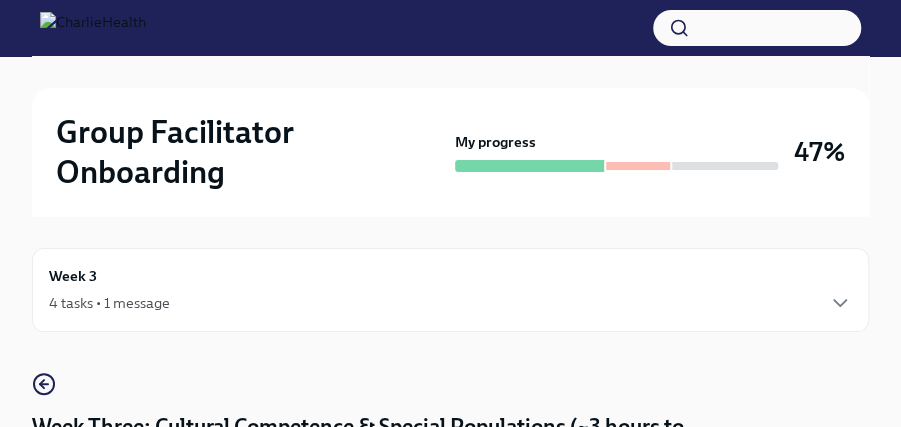 click on "Group Facilitator Onboarding" at bounding box center [251, 152] 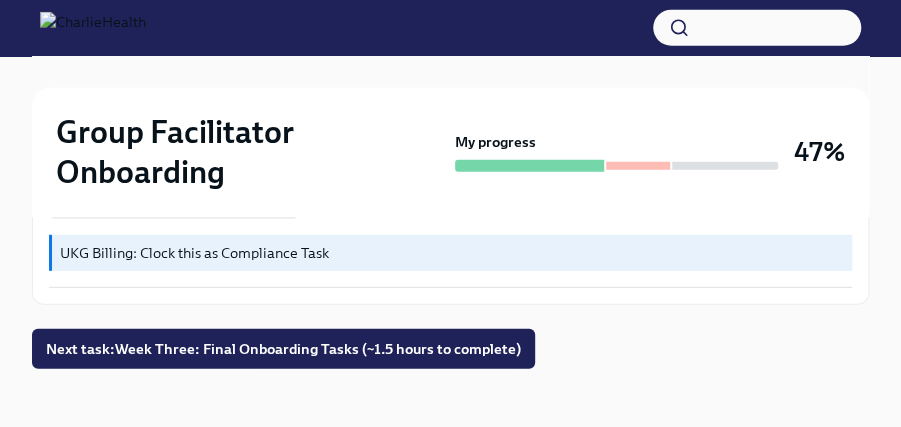 scroll, scrollTop: 1944, scrollLeft: 0, axis: vertical 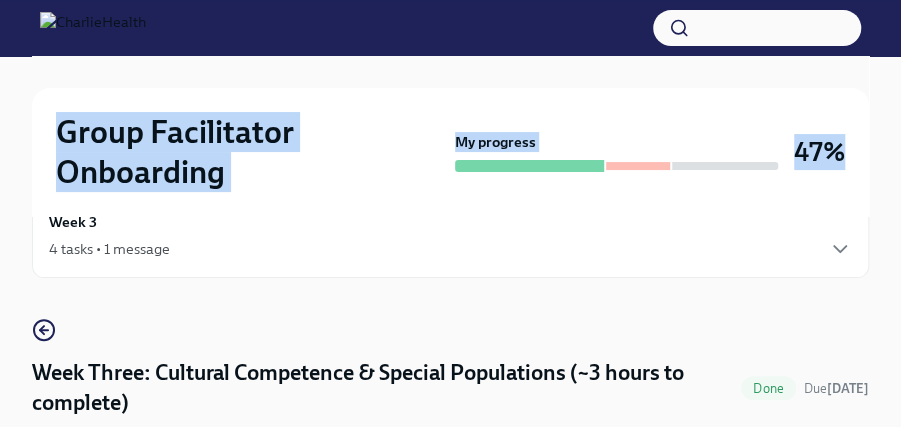 drag, startPoint x: 877, startPoint y: 86, endPoint x: 856, endPoint y: 30, distance: 59.808025 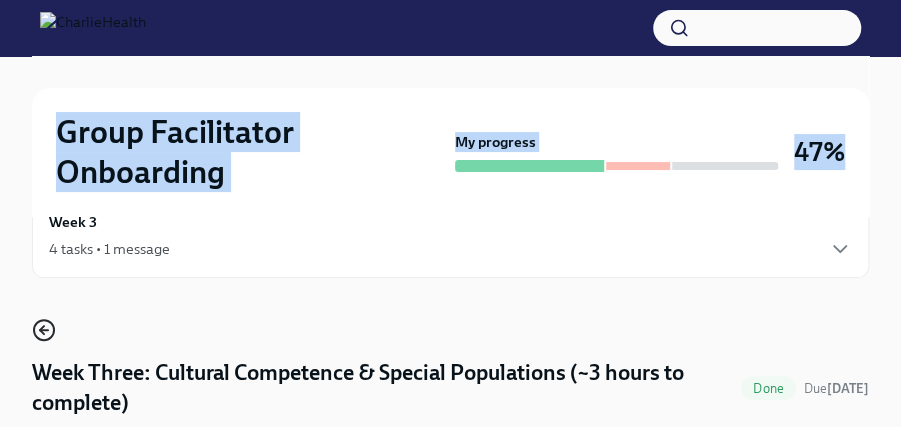 click 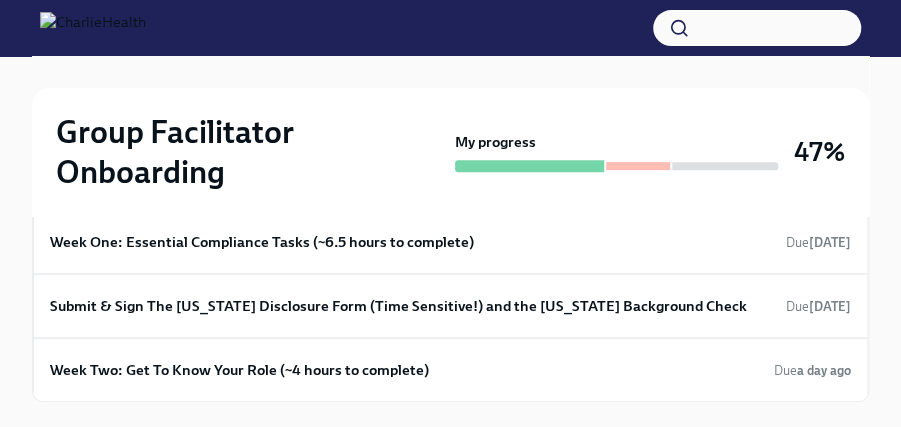 scroll, scrollTop: 220, scrollLeft: 0, axis: vertical 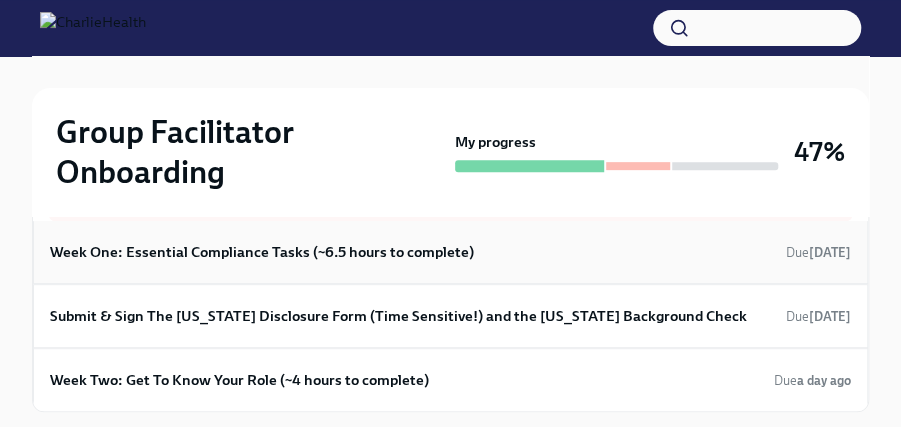 click on "Week One: Essential Compliance Tasks (~6.5 hours to complete) Due  [DATE]" at bounding box center (450, 252) 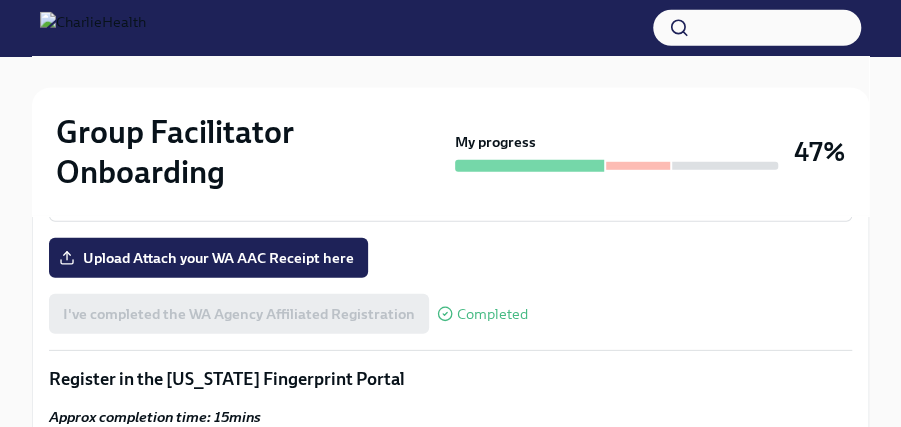 scroll, scrollTop: 1988, scrollLeft: 0, axis: vertical 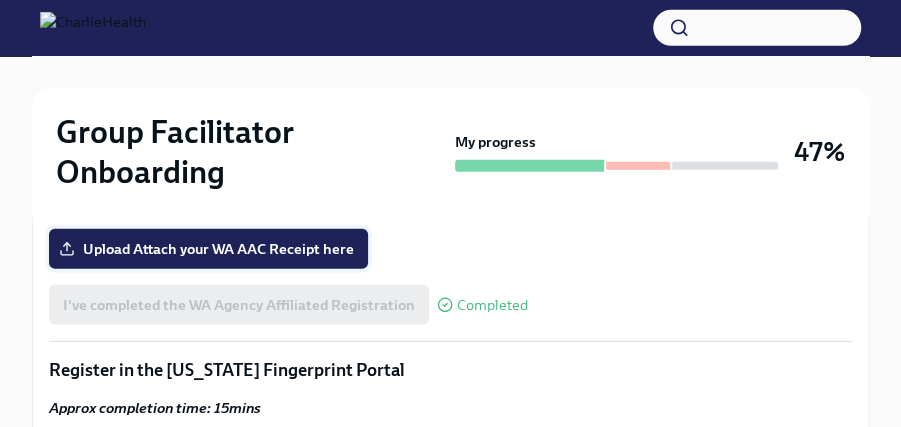click on "Upload Attach your WA AAC Receipt here" at bounding box center [208, 249] 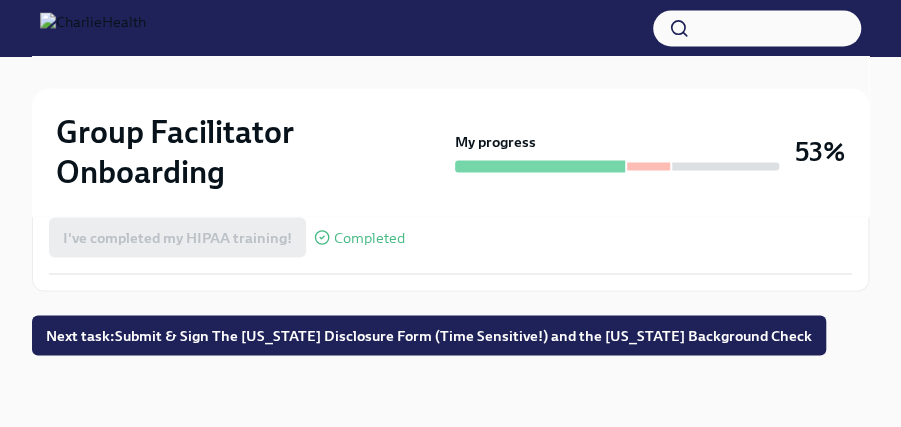 scroll, scrollTop: 5034, scrollLeft: 0, axis: vertical 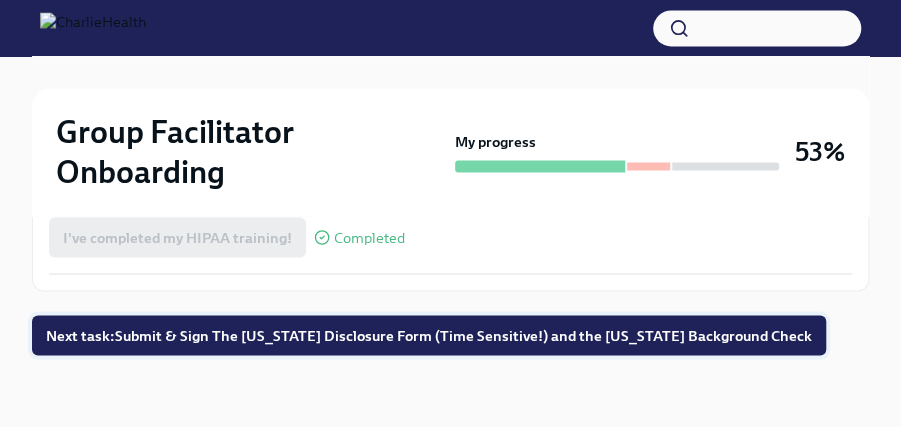 click on "Next task :  Submit & Sign The [US_STATE] Disclosure Form (Time Sensitive!) and the [US_STATE] Background Check" at bounding box center (429, 335) 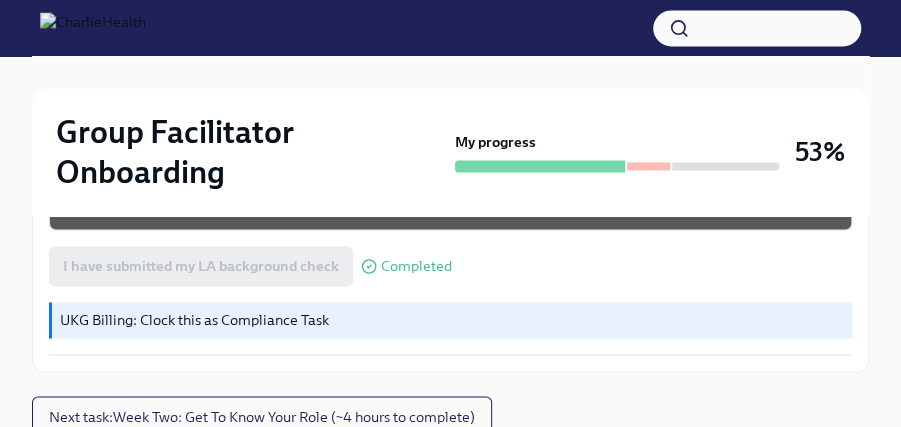 scroll, scrollTop: 1071, scrollLeft: 0, axis: vertical 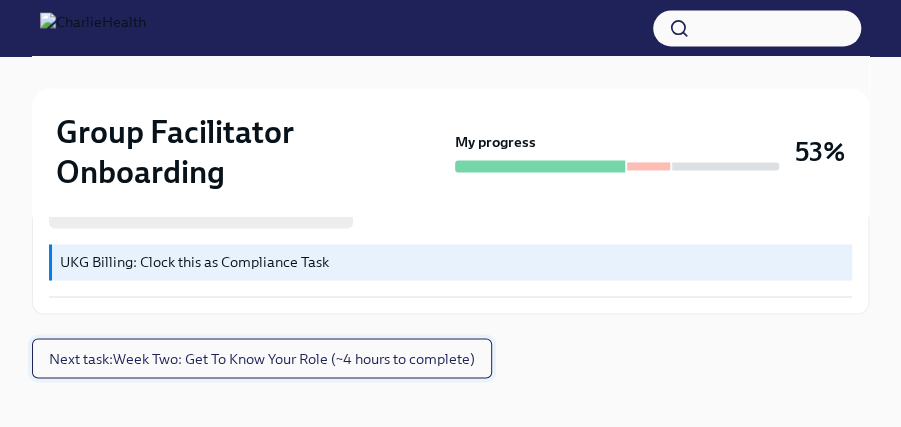 click on "Next task :  Week Two: Get To Know Your Role (~4 hours to complete)" at bounding box center [262, 358] 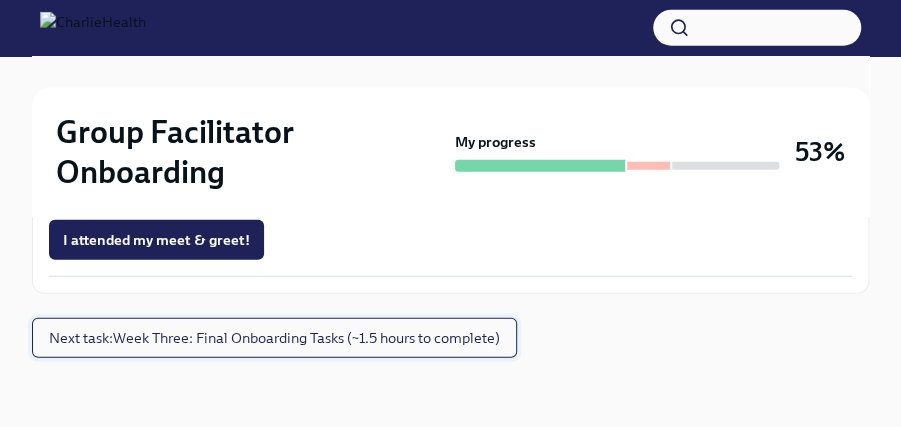 scroll, scrollTop: 2339, scrollLeft: 0, axis: vertical 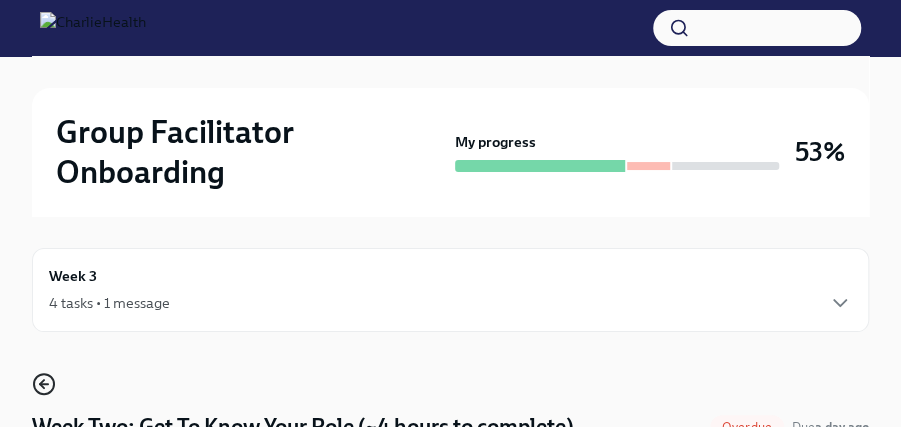 click 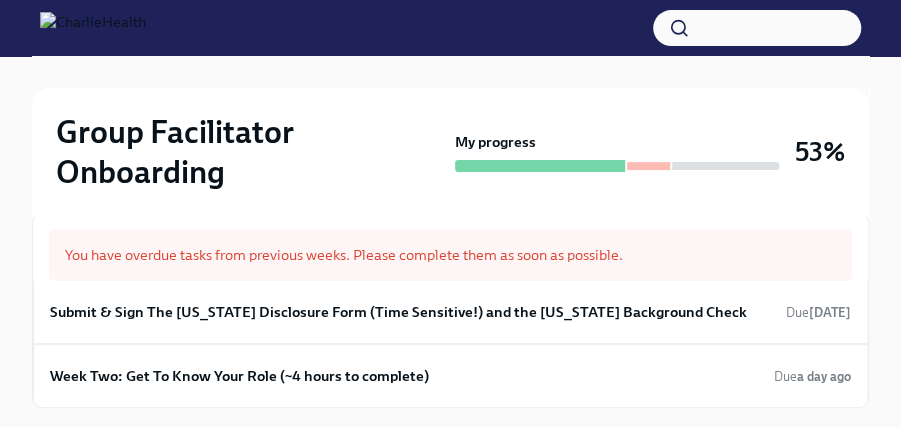 scroll, scrollTop: 171, scrollLeft: 0, axis: vertical 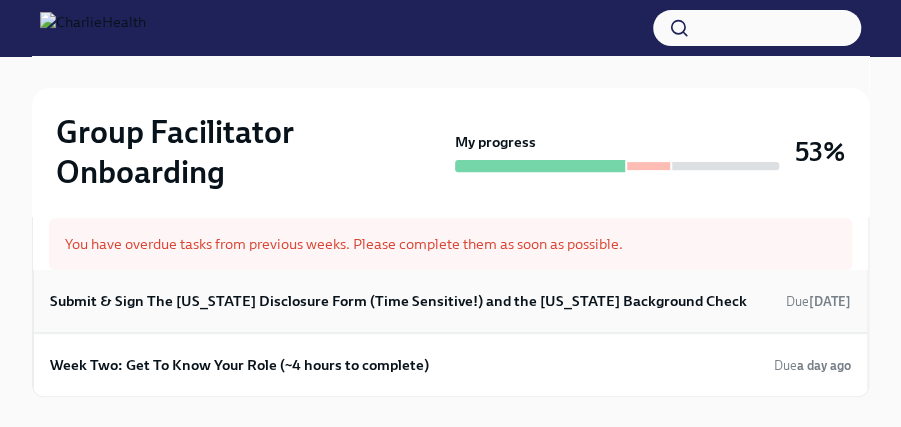 click on "Submit & Sign The [US_STATE] Disclosure Form (Time Sensitive!) and the [US_STATE] Background Check" at bounding box center (398, 301) 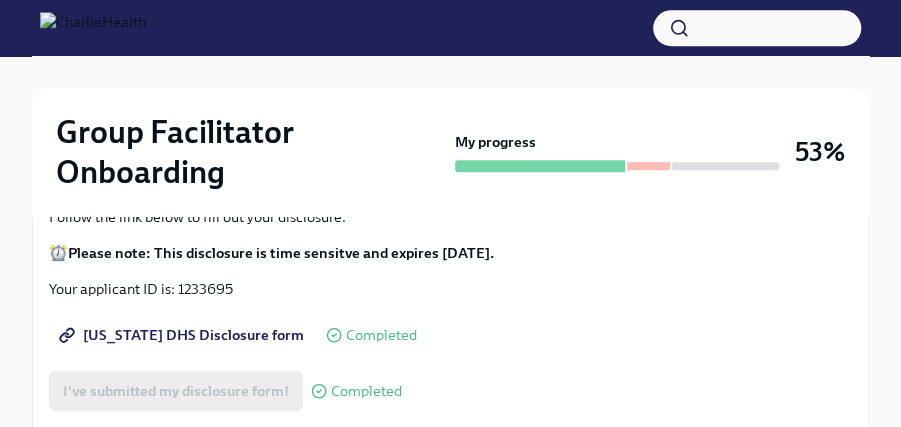 scroll, scrollTop: 382, scrollLeft: 0, axis: vertical 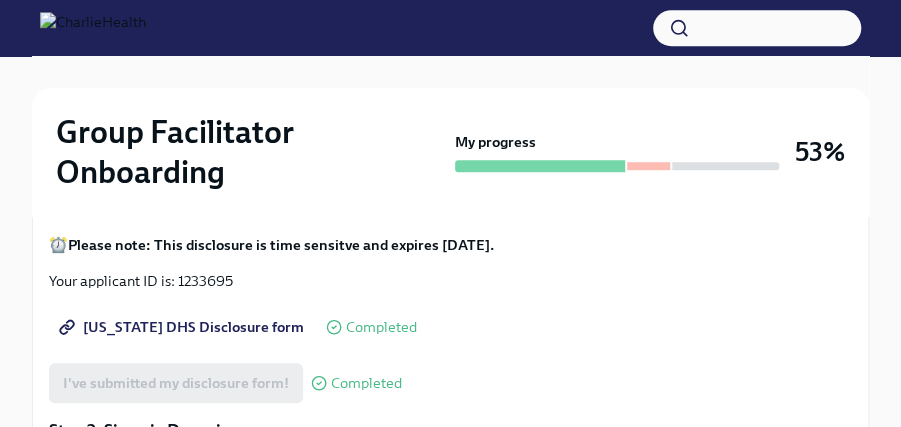 click on "[US_STATE] DHS Disclosure form" at bounding box center [183, 327] 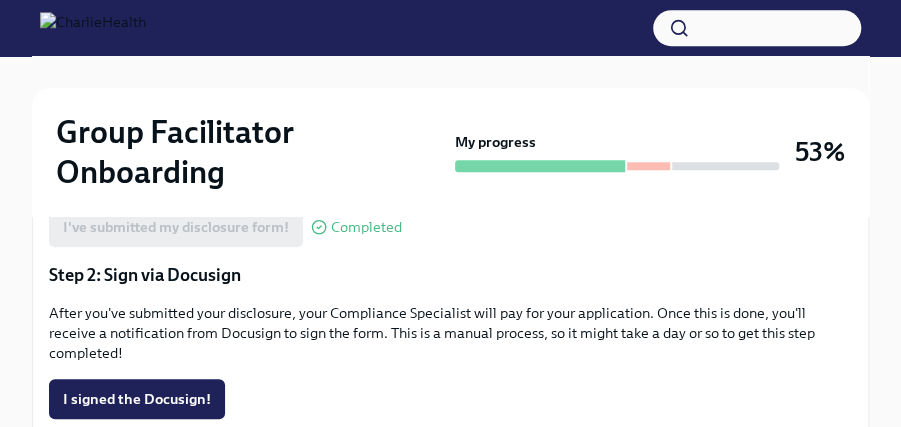 scroll, scrollTop: 540, scrollLeft: 0, axis: vertical 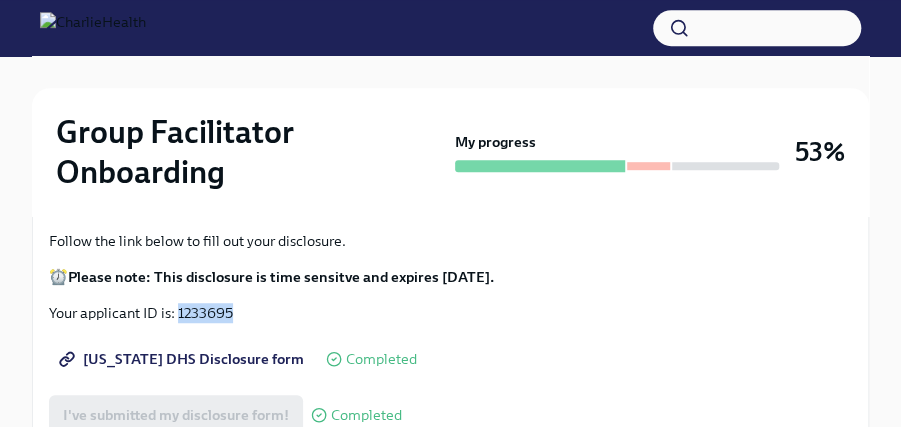 drag, startPoint x: 234, startPoint y: 309, endPoint x: 178, endPoint y: 310, distance: 56.008926 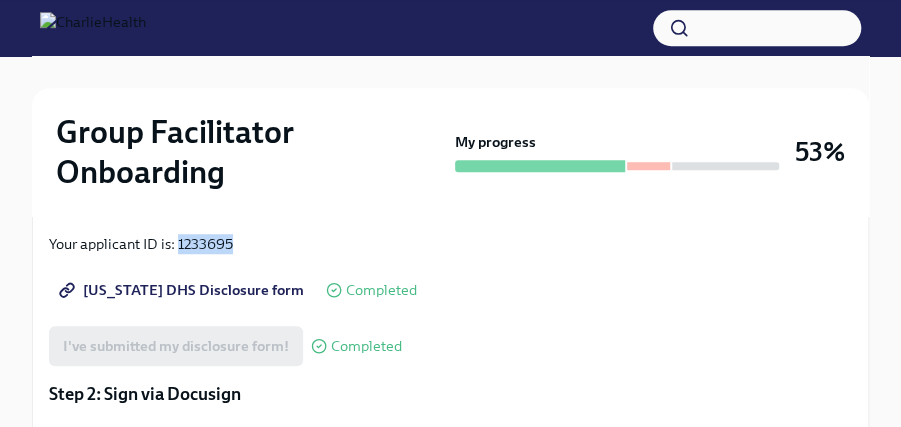 scroll, scrollTop: 422, scrollLeft: 0, axis: vertical 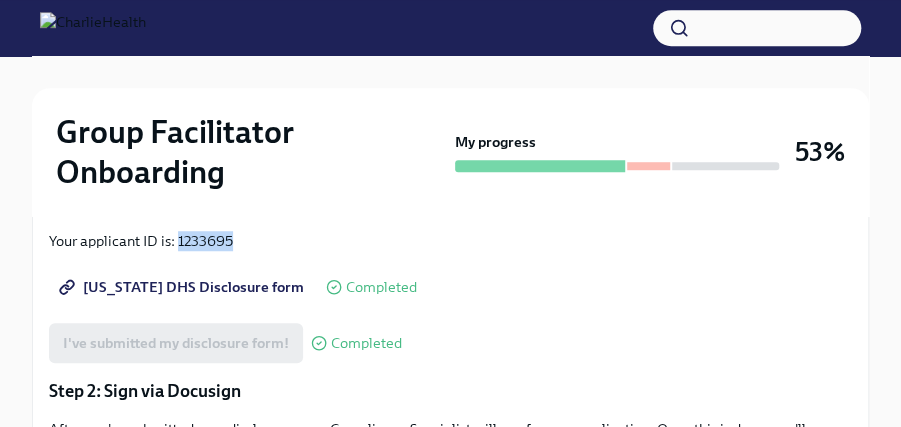 click on "[US_STATE] DHS Disclosure form" at bounding box center (183, 287) 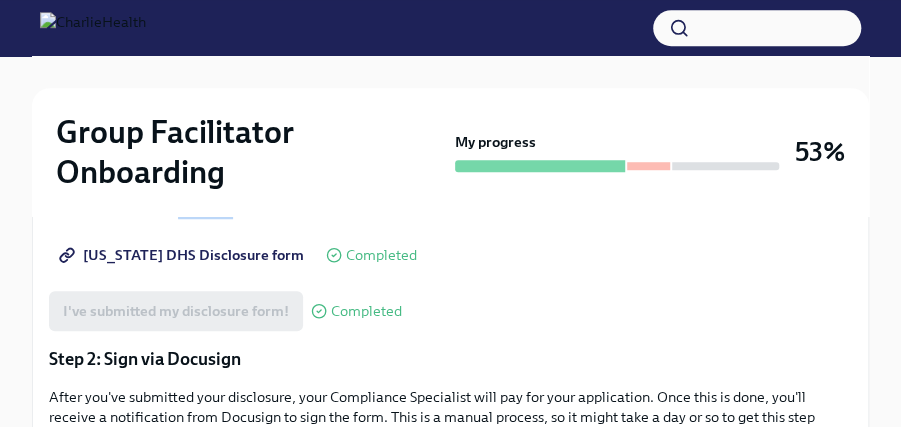 scroll, scrollTop: 456, scrollLeft: 0, axis: vertical 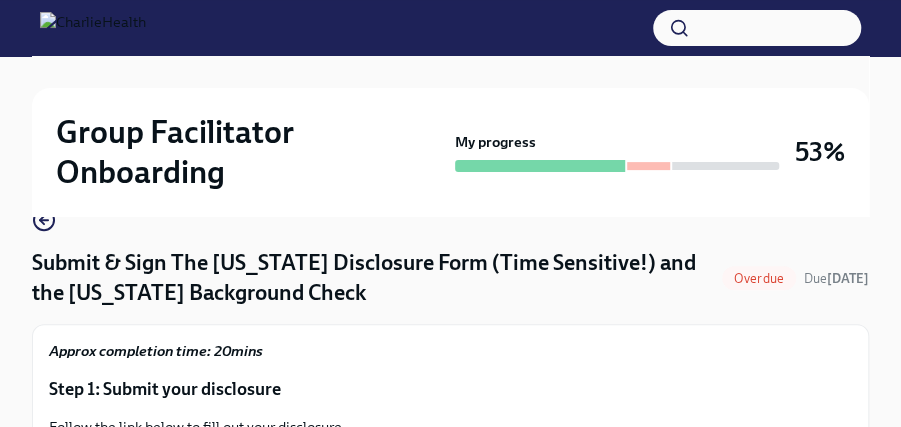 drag, startPoint x: 900, startPoint y: 111, endPoint x: 905, endPoint y: 140, distance: 29.427877 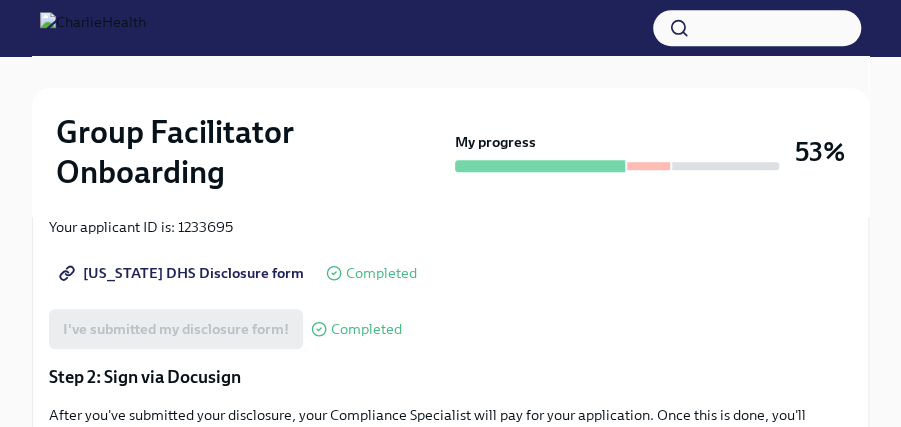 scroll, scrollTop: 451, scrollLeft: 0, axis: vertical 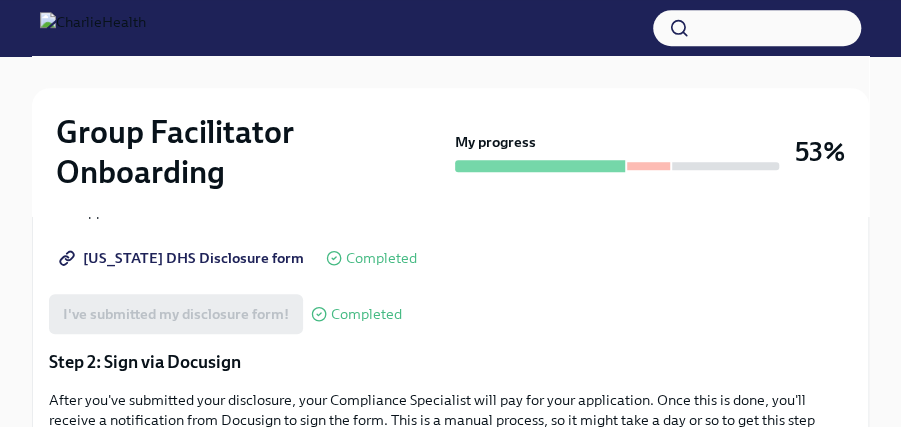 click on "Group Facilitator Onboarding My progress 53% Week 3 4 tasks • 1 message Submit & Sign The [US_STATE] Disclosure Form (Time Sensitive!) and the [US_STATE] Background Check Overdue Due  [DATE] Approx completion time: 20mins Step 1: Submit your disclosure Follow the link below to fill out your disclosure.
⏰   Please note: This disclosure is time sensitve and expires [DATE].
Your applicant ID is: 1233695 [US_STATE] DHS Disclosure form Completed I've submitted my disclosure form! Completed Step 2: Sign via Docusign After you've submitted your disclosure, your Compliance Specialist will pay for your application. Once this is done, you'll receive a notification from Docusign to sign the form. This is a manual process, so it might take a day or so to get this step completed! I signed the Docusign! Step 3: Submit your [US_STATE] background check [US_STATE] Background Check Instructions PDF Document  •  3 pages 1.39 MB Completed Read again I have submitted my LA background check Completed Next task :" at bounding box center [450, 337] 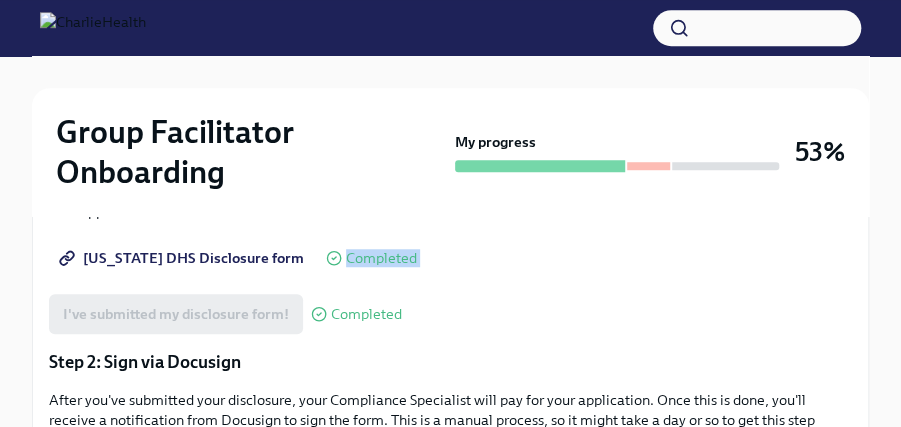 drag, startPoint x: 896, startPoint y: 224, endPoint x: 910, endPoint y: 246, distance: 26.076809 